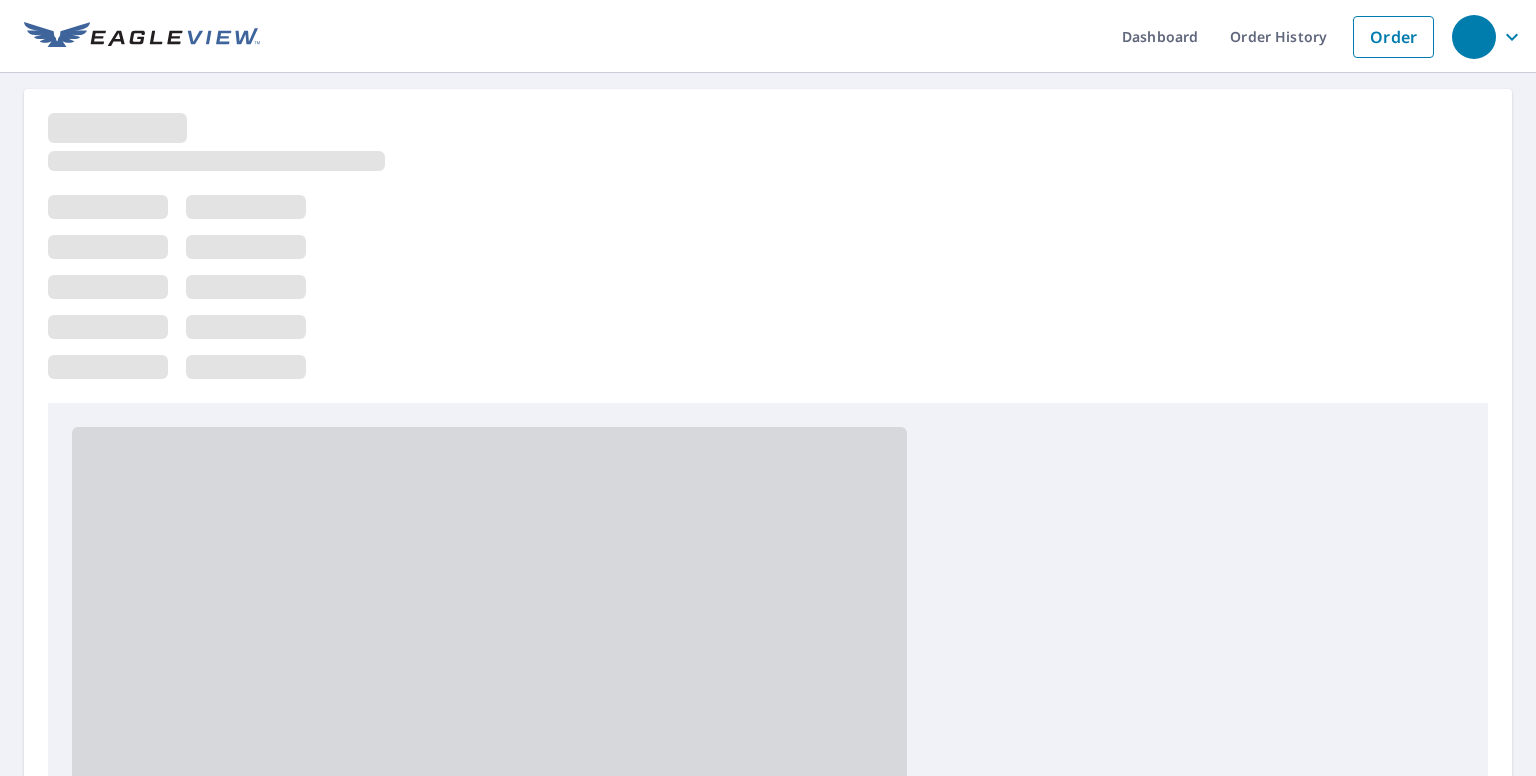 scroll, scrollTop: 0, scrollLeft: 0, axis: both 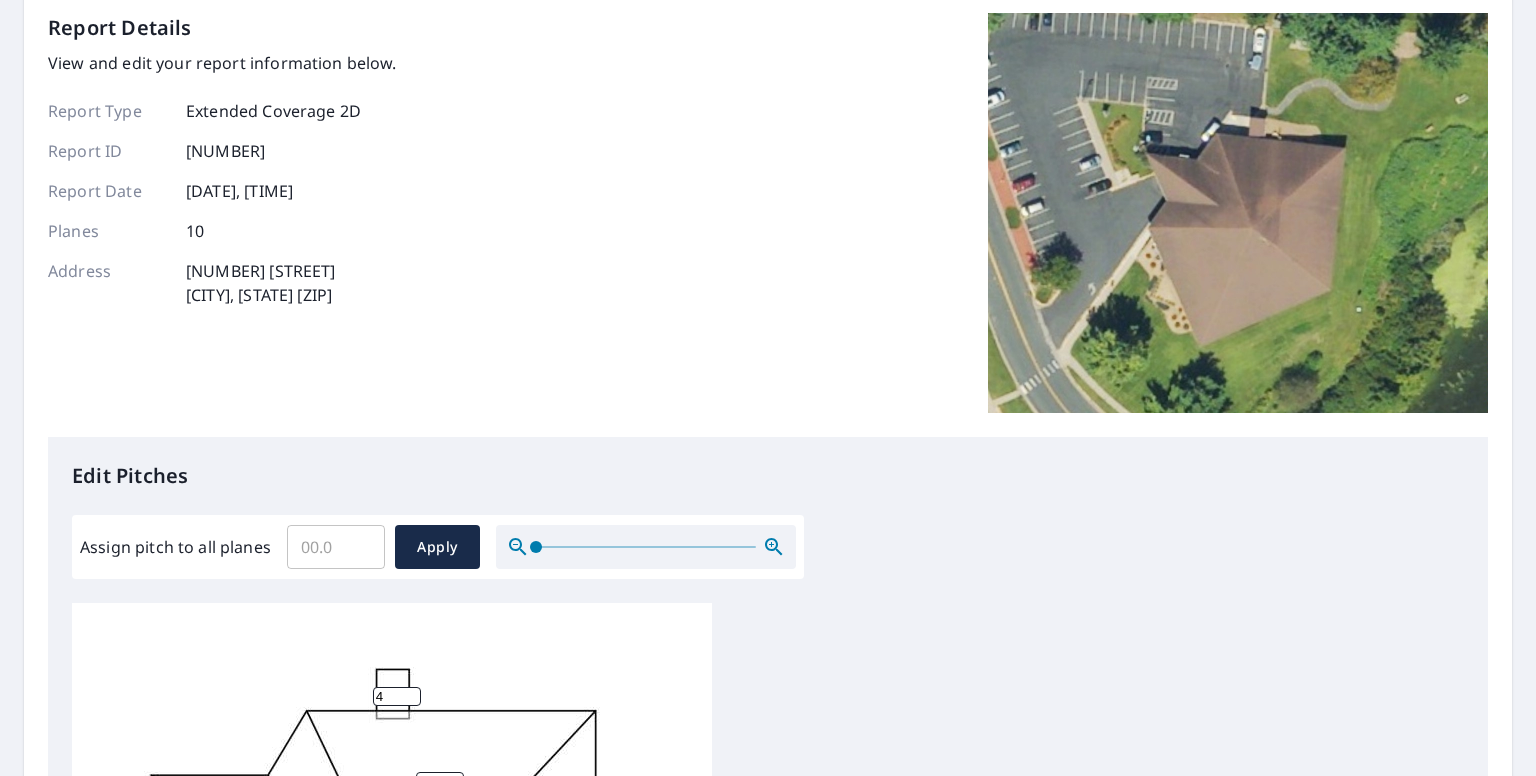 click on "Assign pitch to all planes" at bounding box center (336, 547) 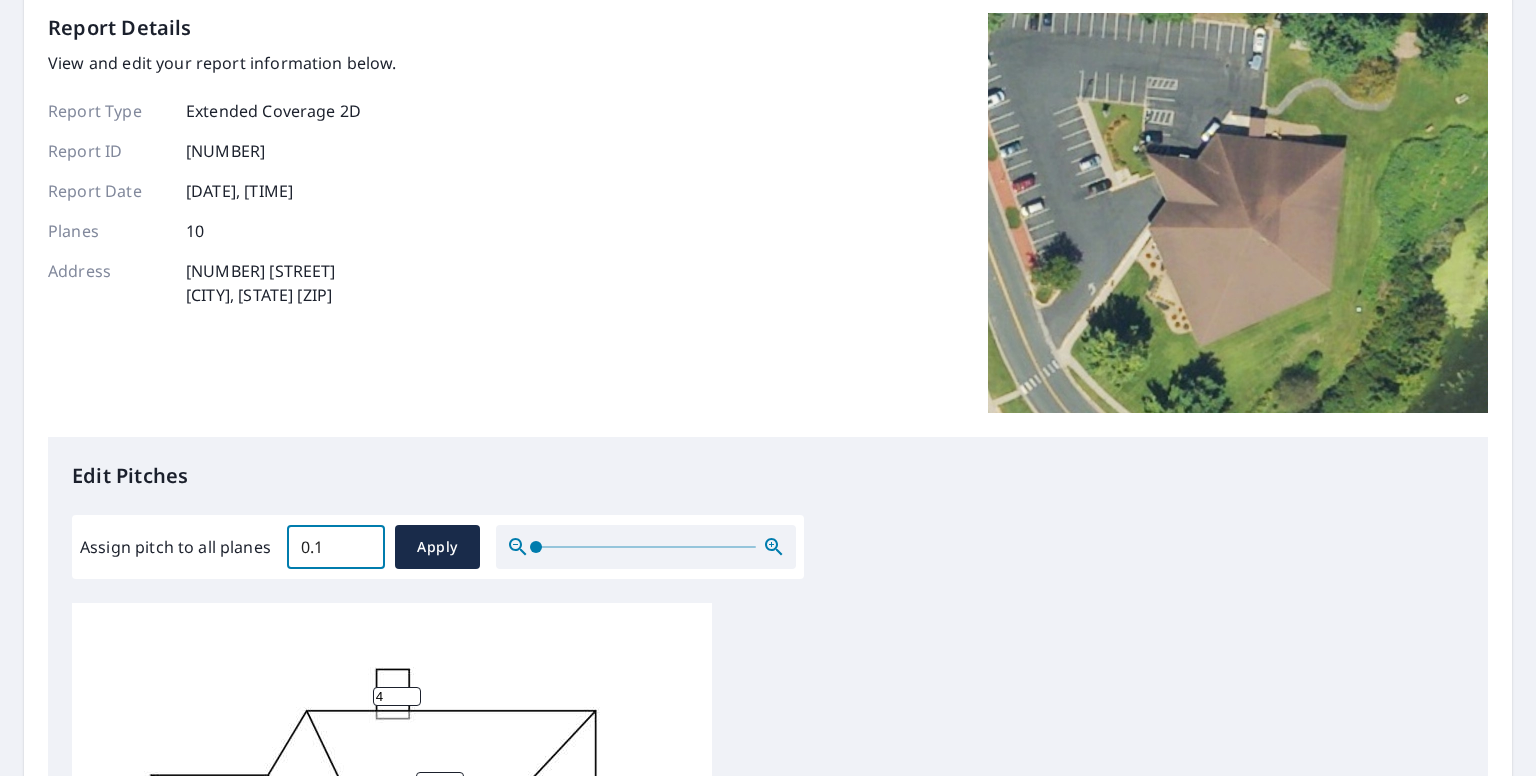 click on "0.1" at bounding box center [336, 547] 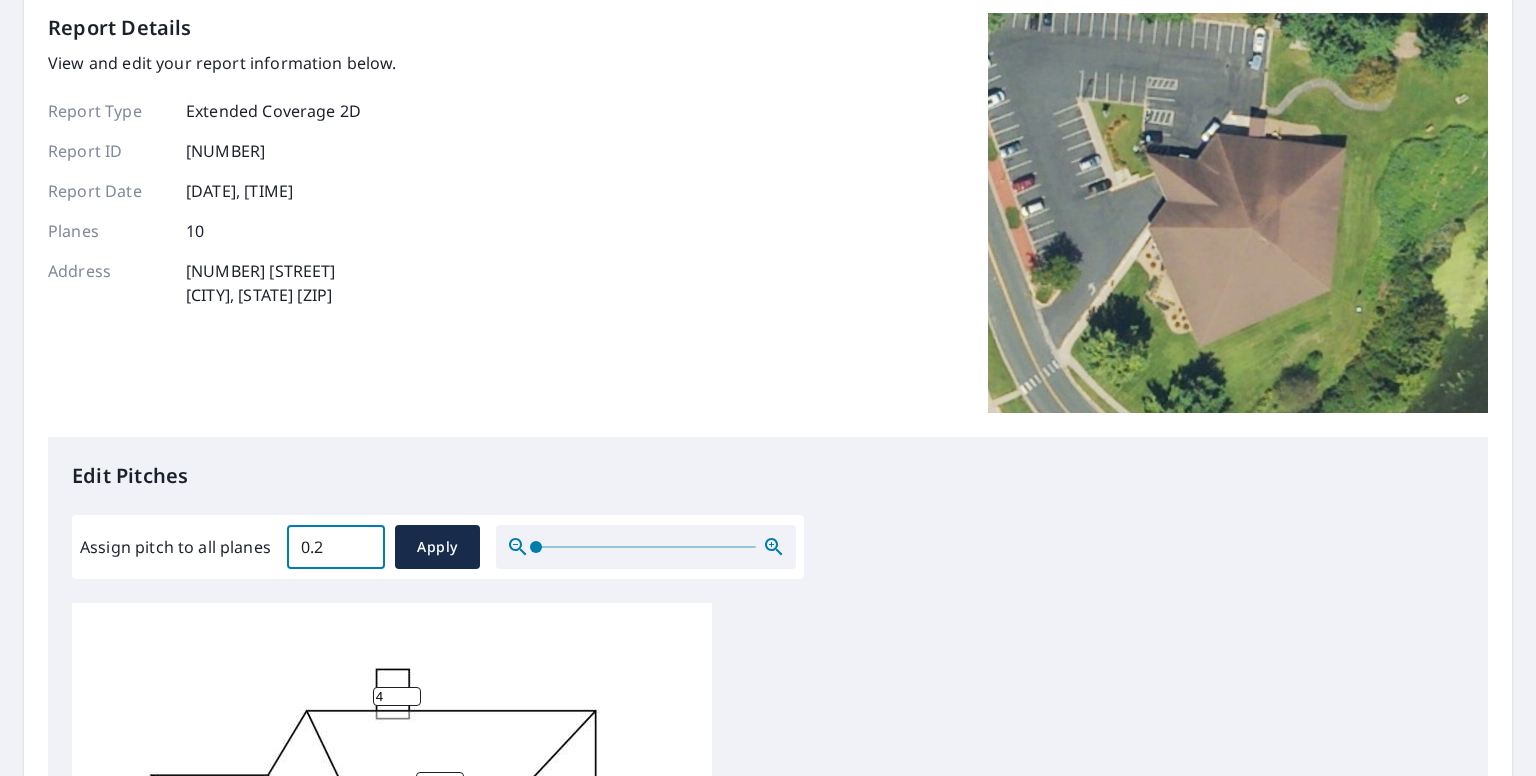 click on "0.2" at bounding box center (336, 547) 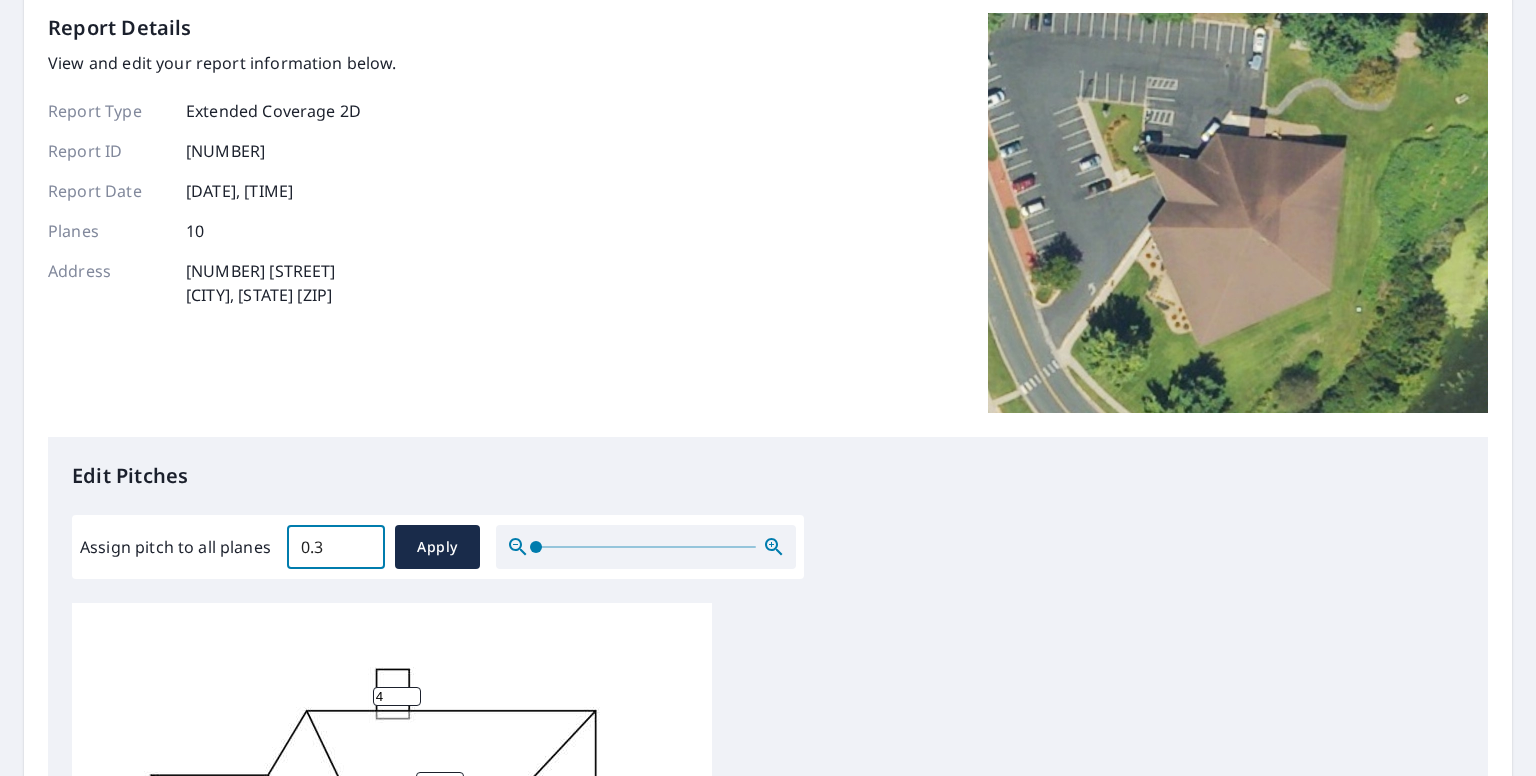 click on "0.3" at bounding box center [336, 547] 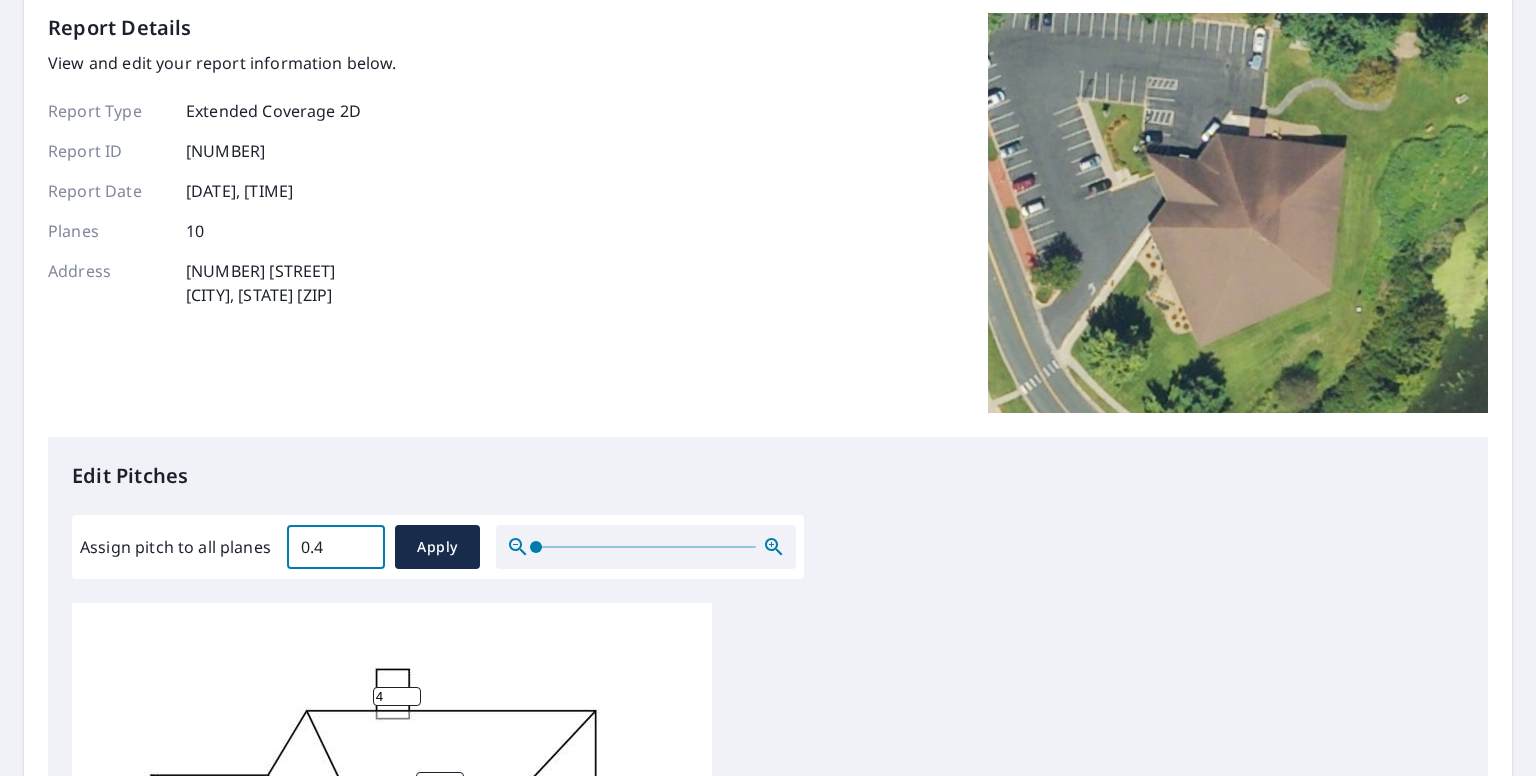 click on "0.4" at bounding box center (336, 547) 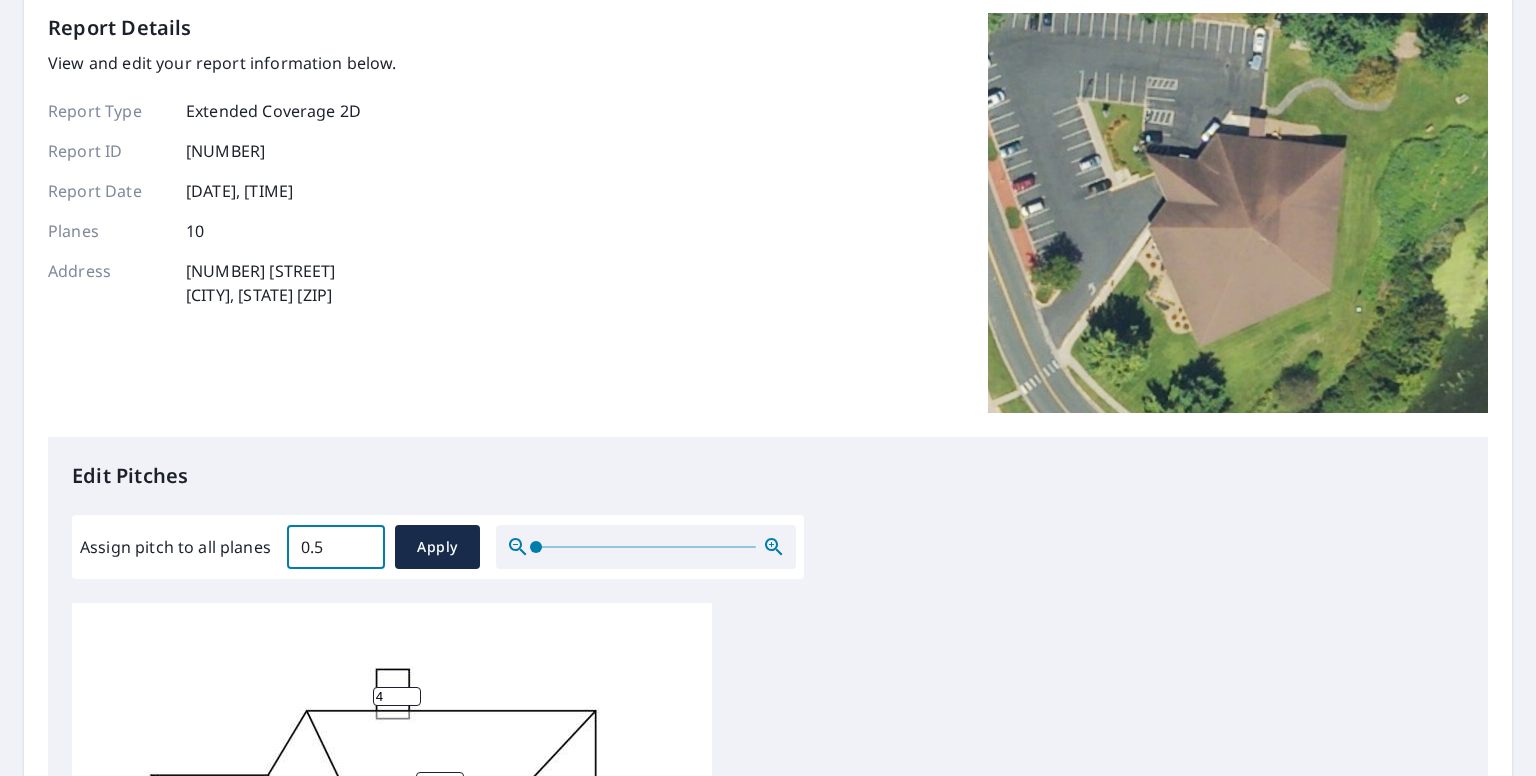 click on "0.5" at bounding box center [336, 547] 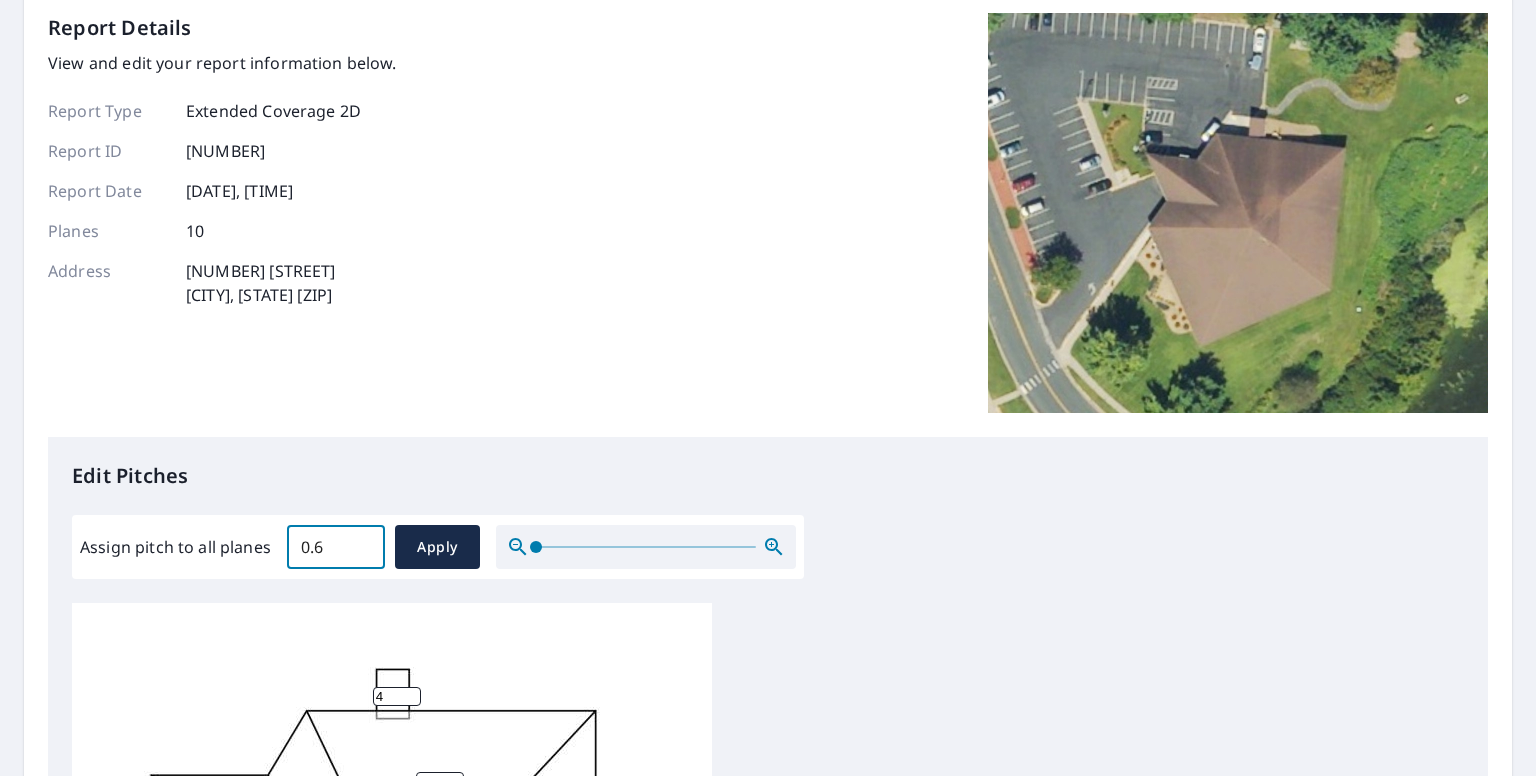 click on "0.6" at bounding box center [336, 547] 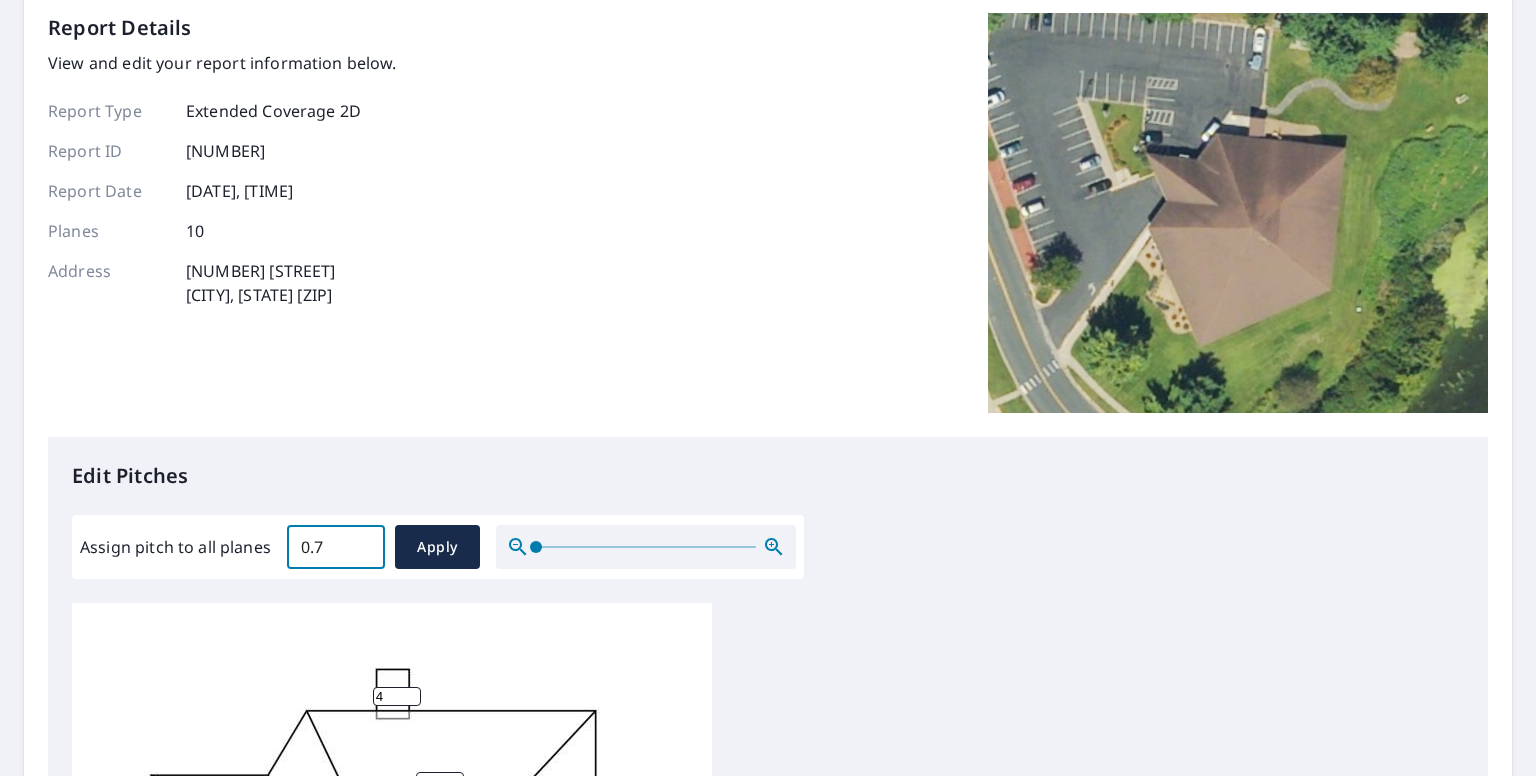click on "0.7" at bounding box center (336, 547) 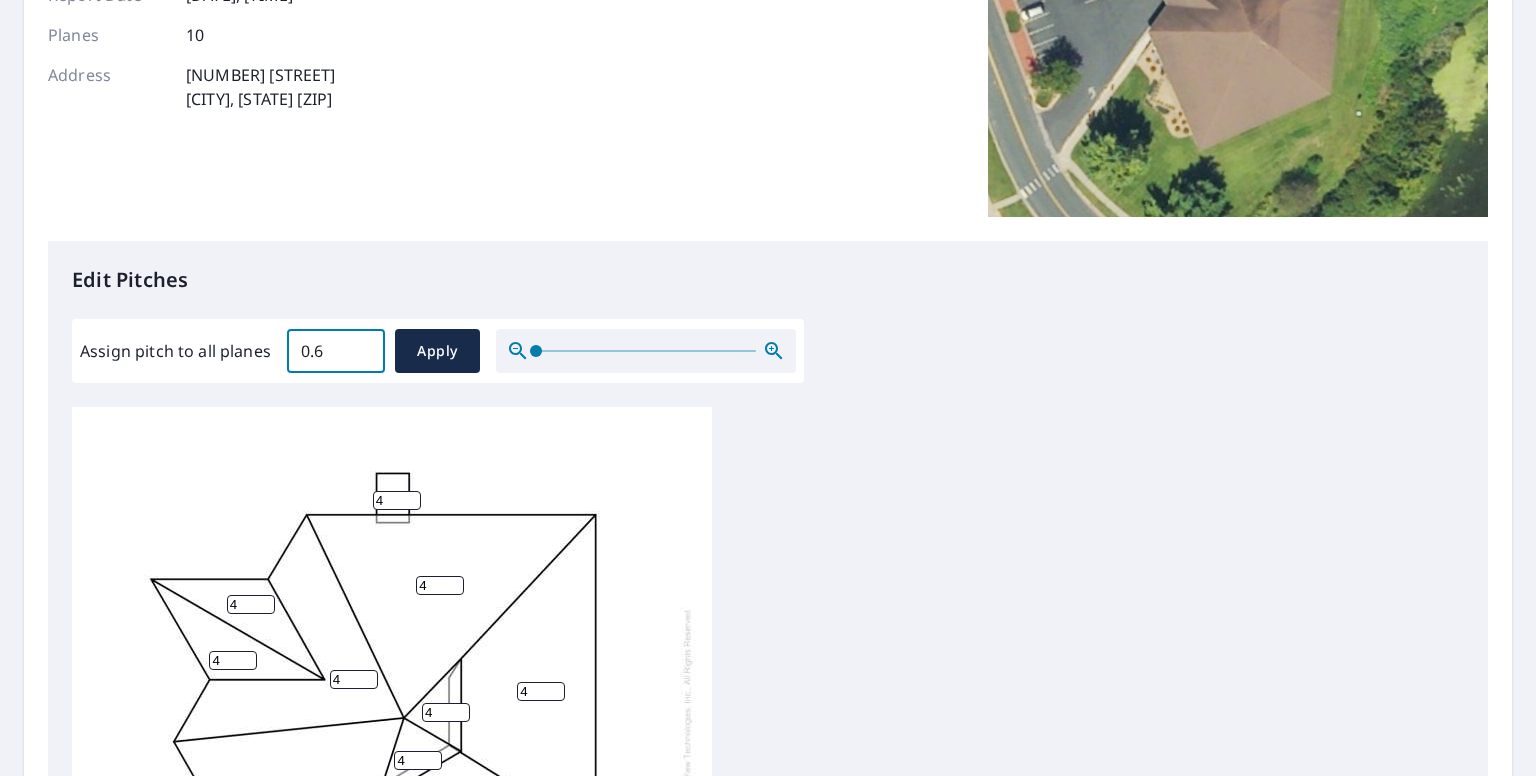 scroll, scrollTop: 400, scrollLeft: 0, axis: vertical 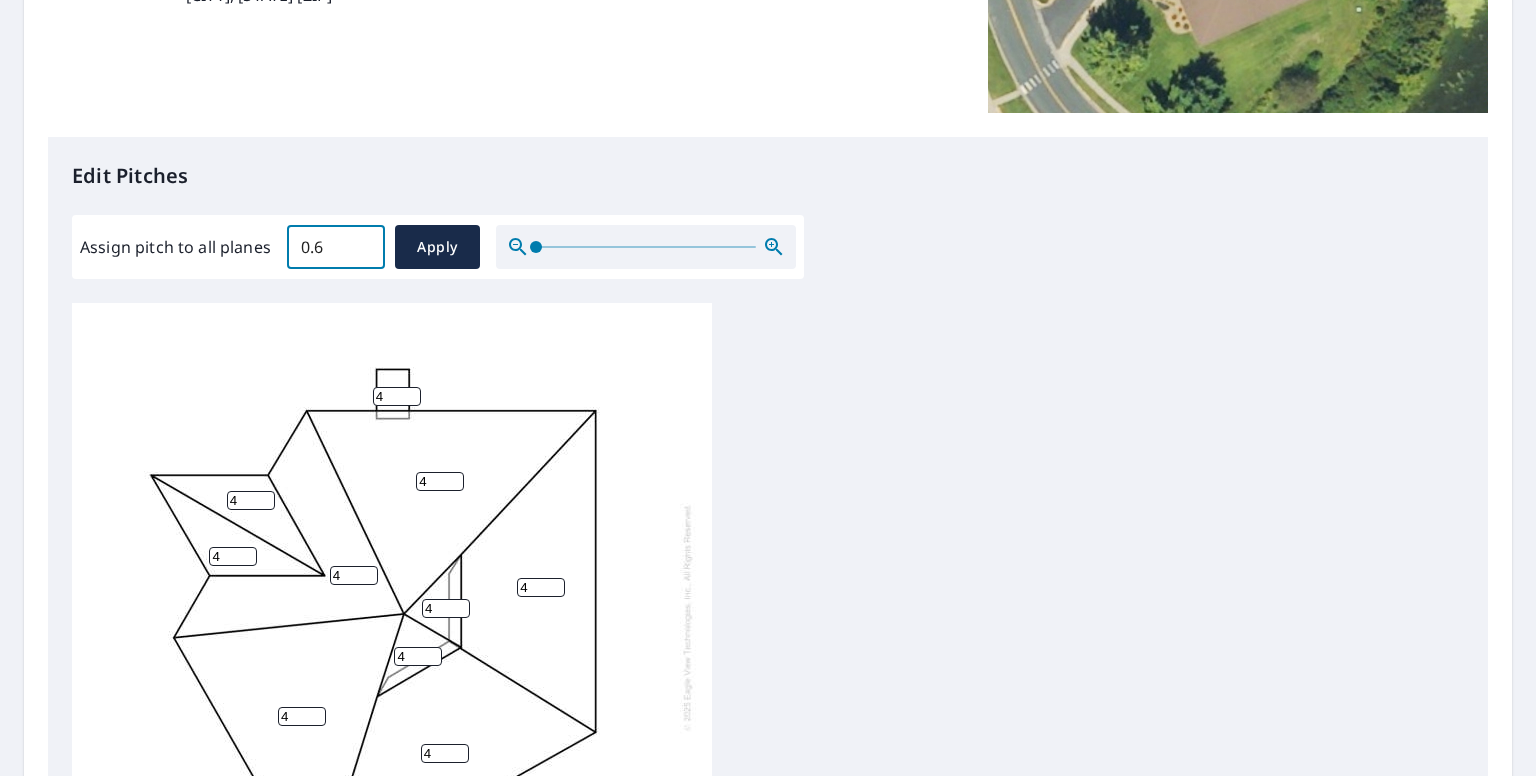 drag, startPoint x: 330, startPoint y: 250, endPoint x: 273, endPoint y: 254, distance: 57.14018 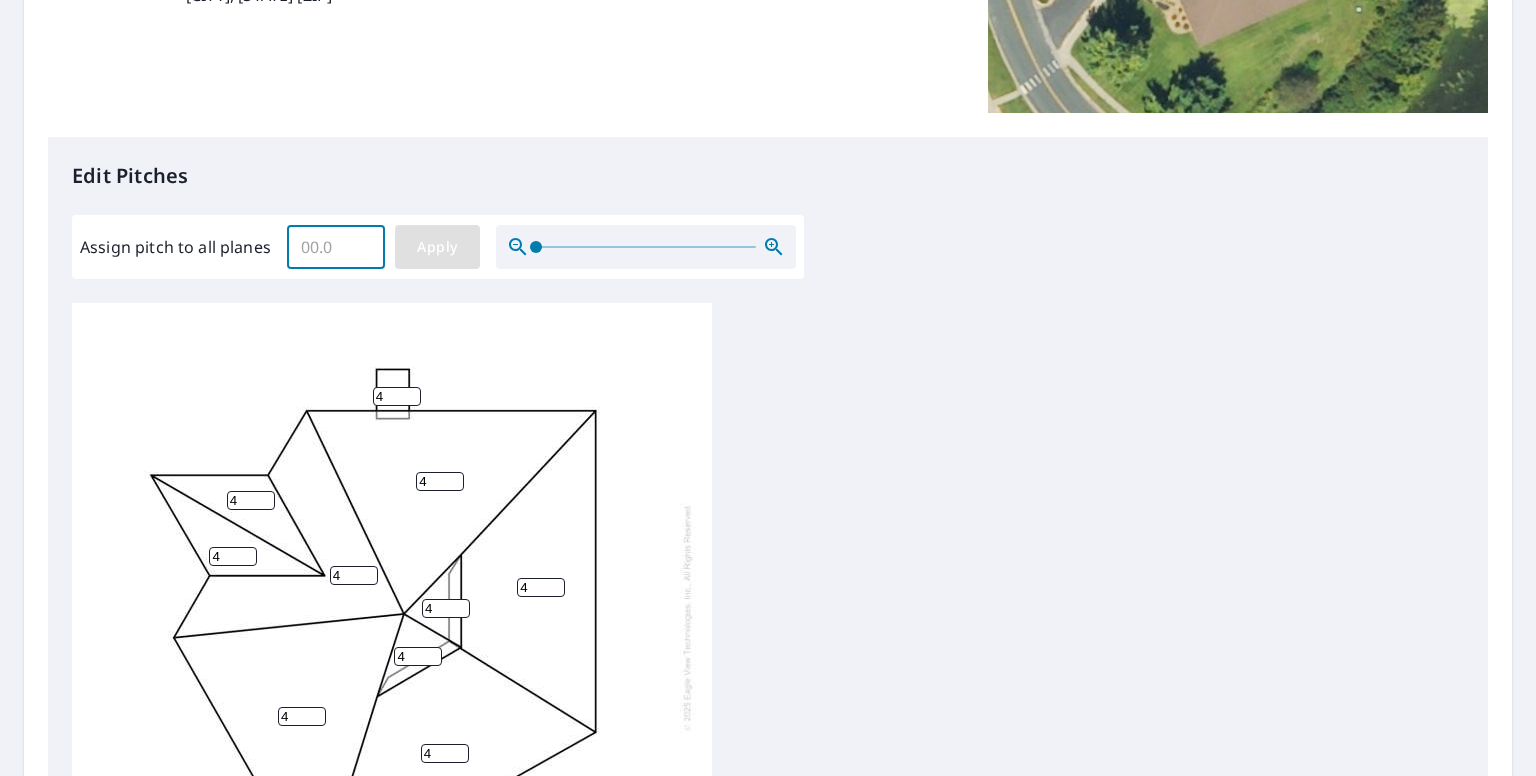 type 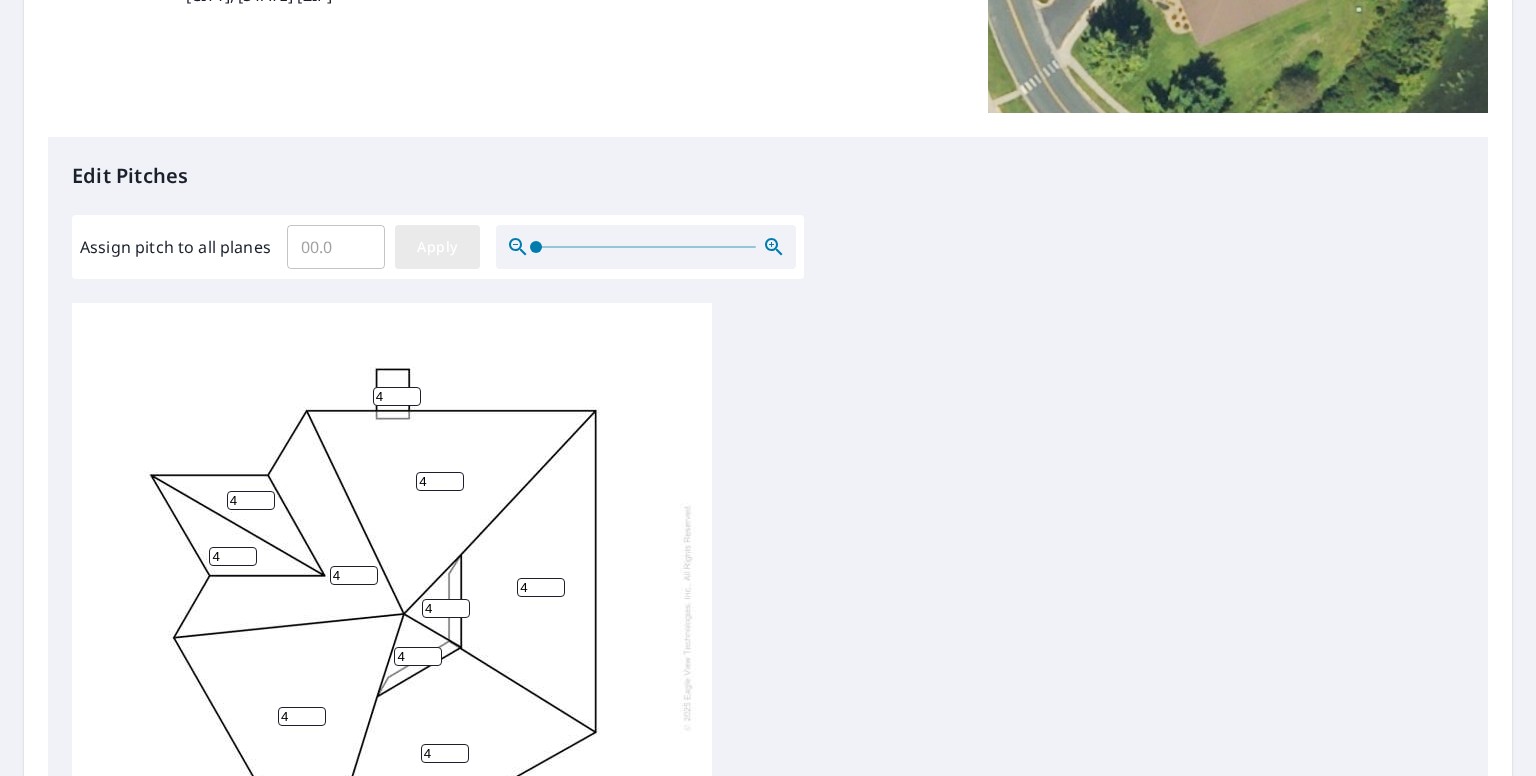 click on "Apply" at bounding box center (437, 247) 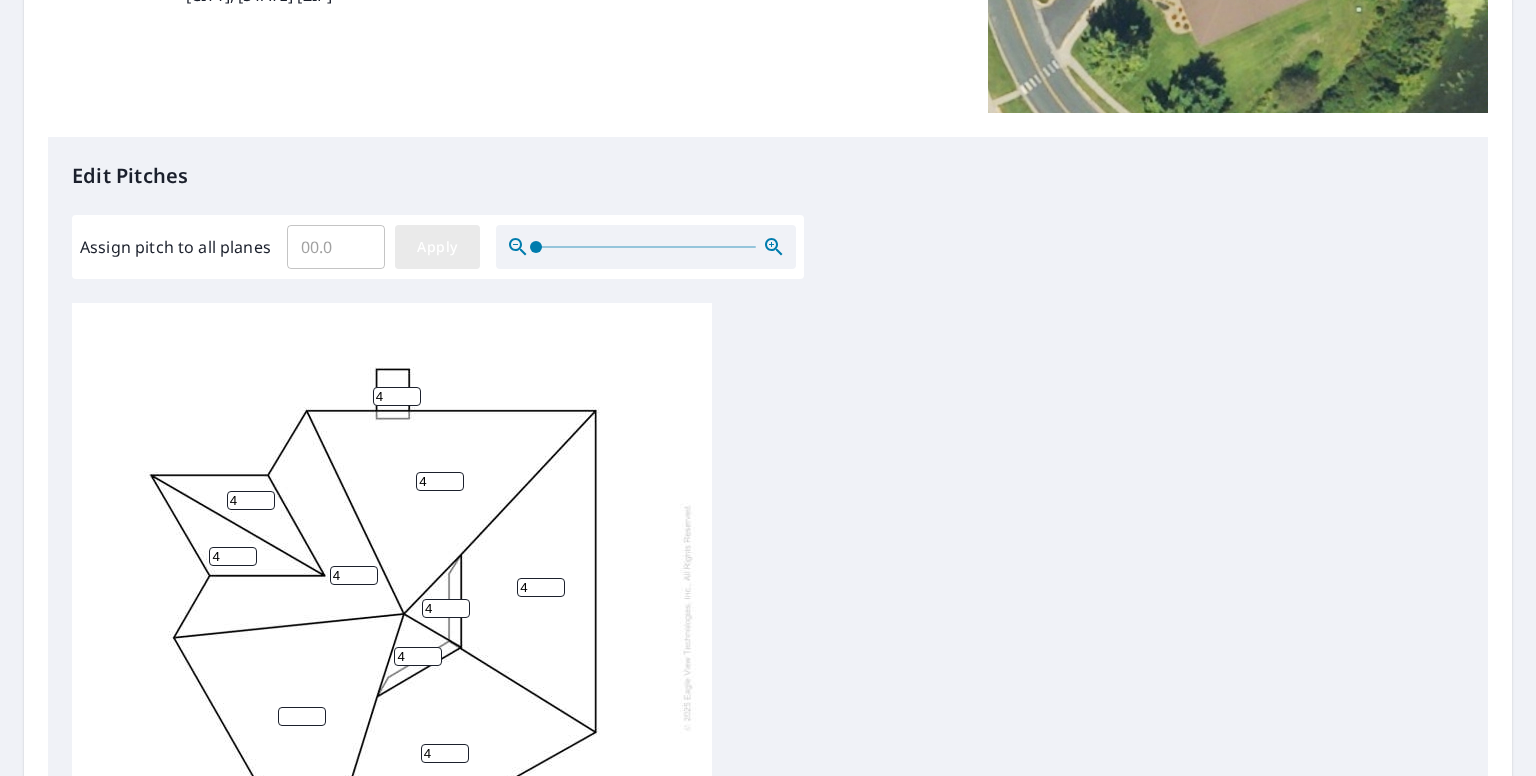 type 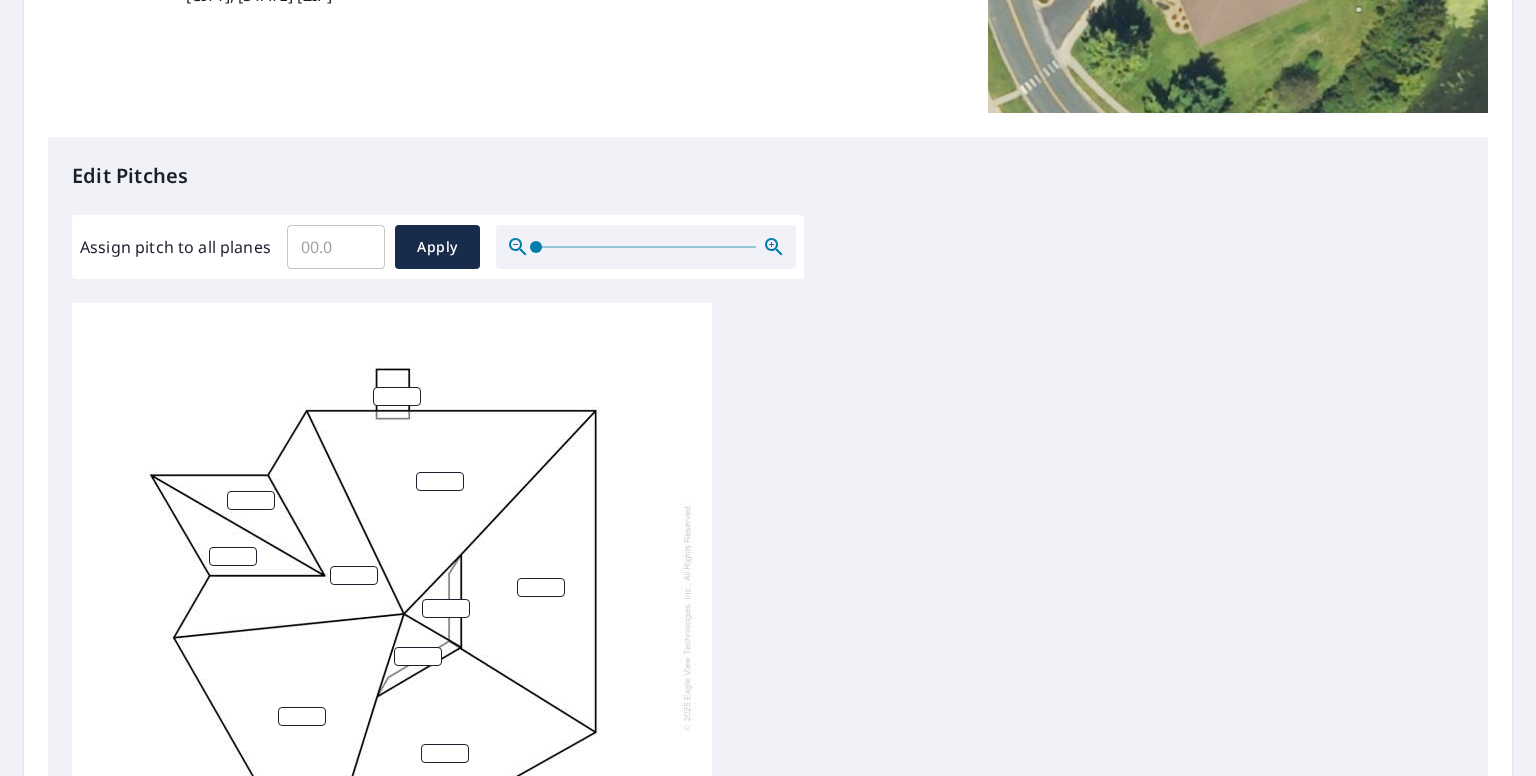 click at bounding box center [397, 396] 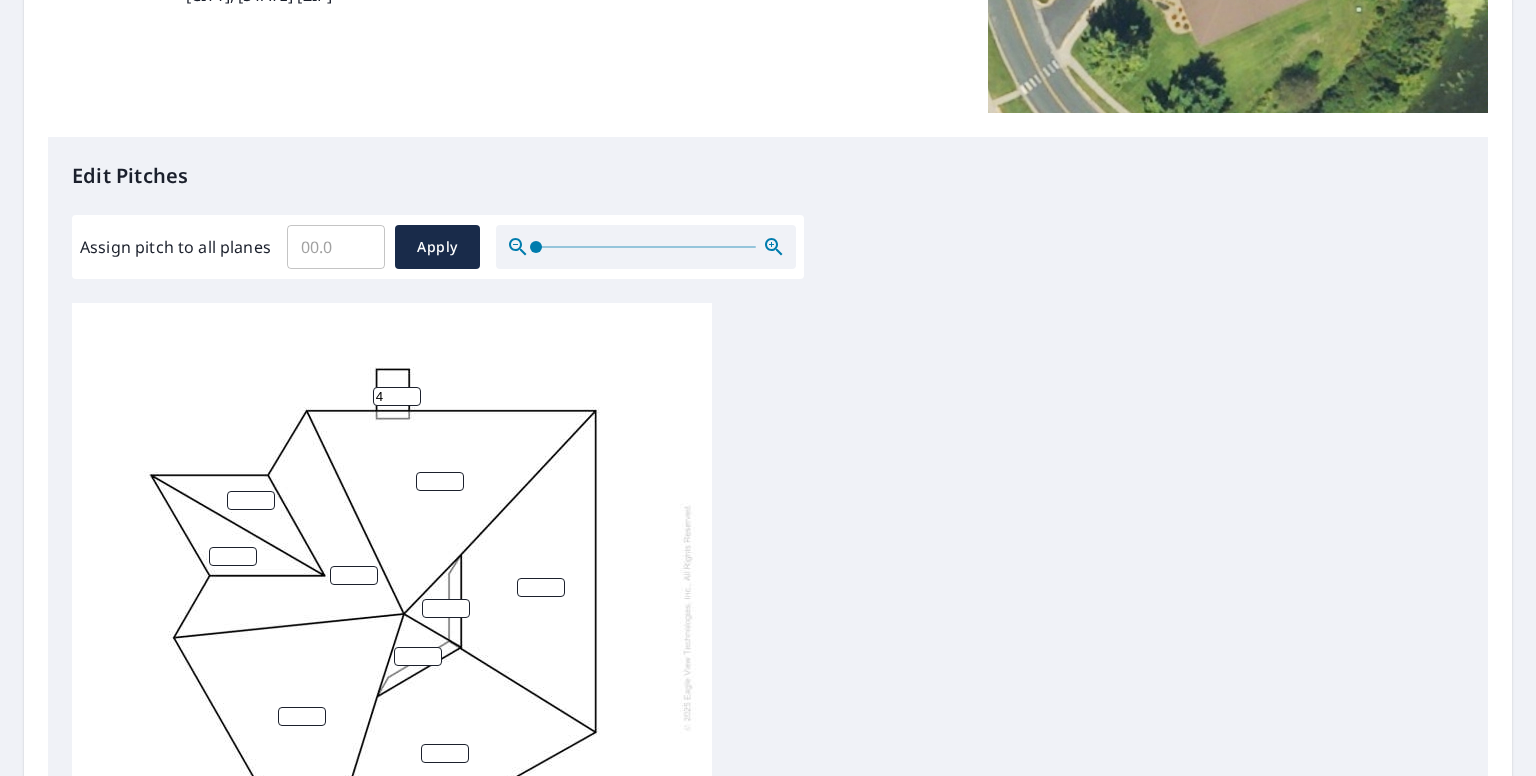 type on "4" 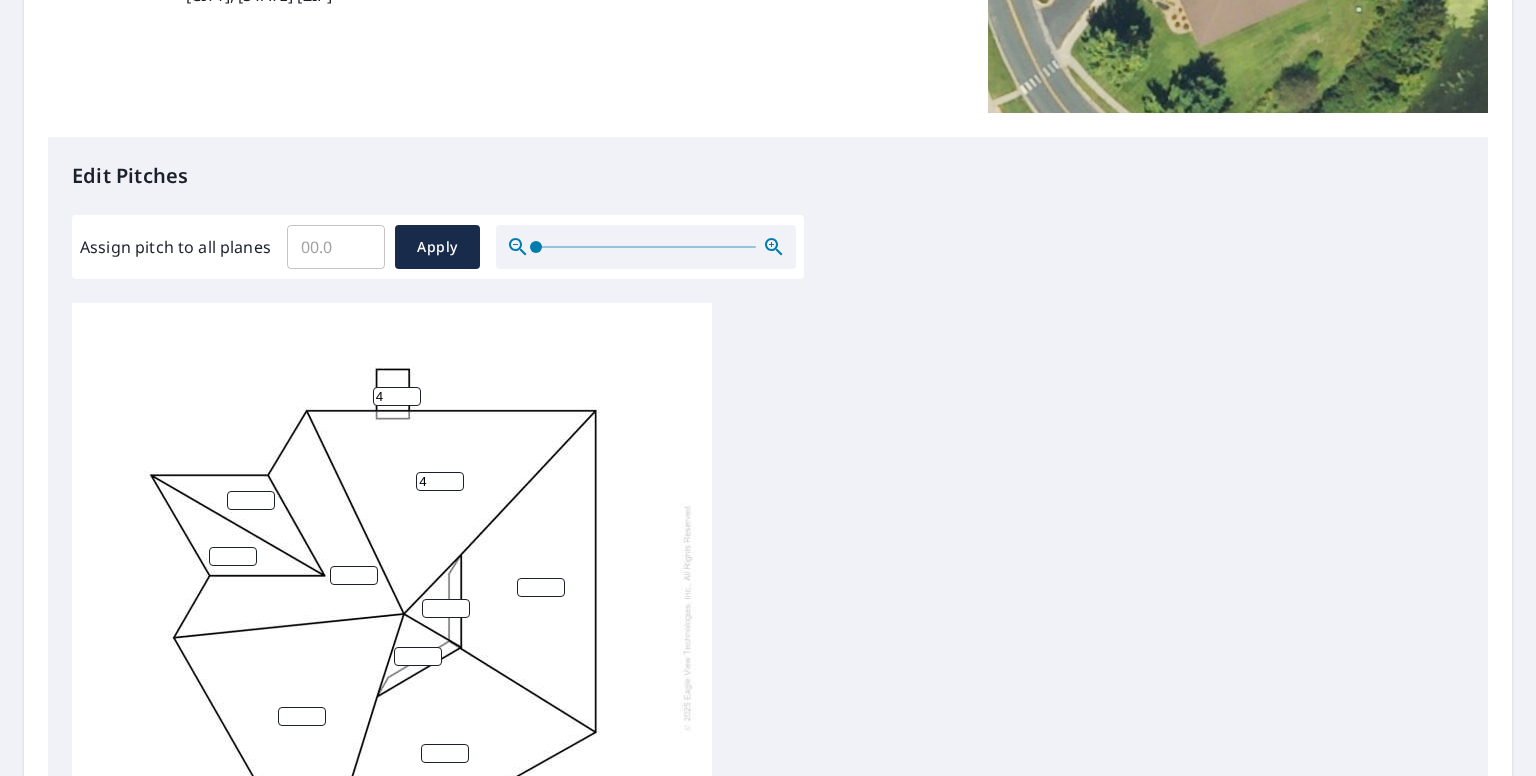 type on "4" 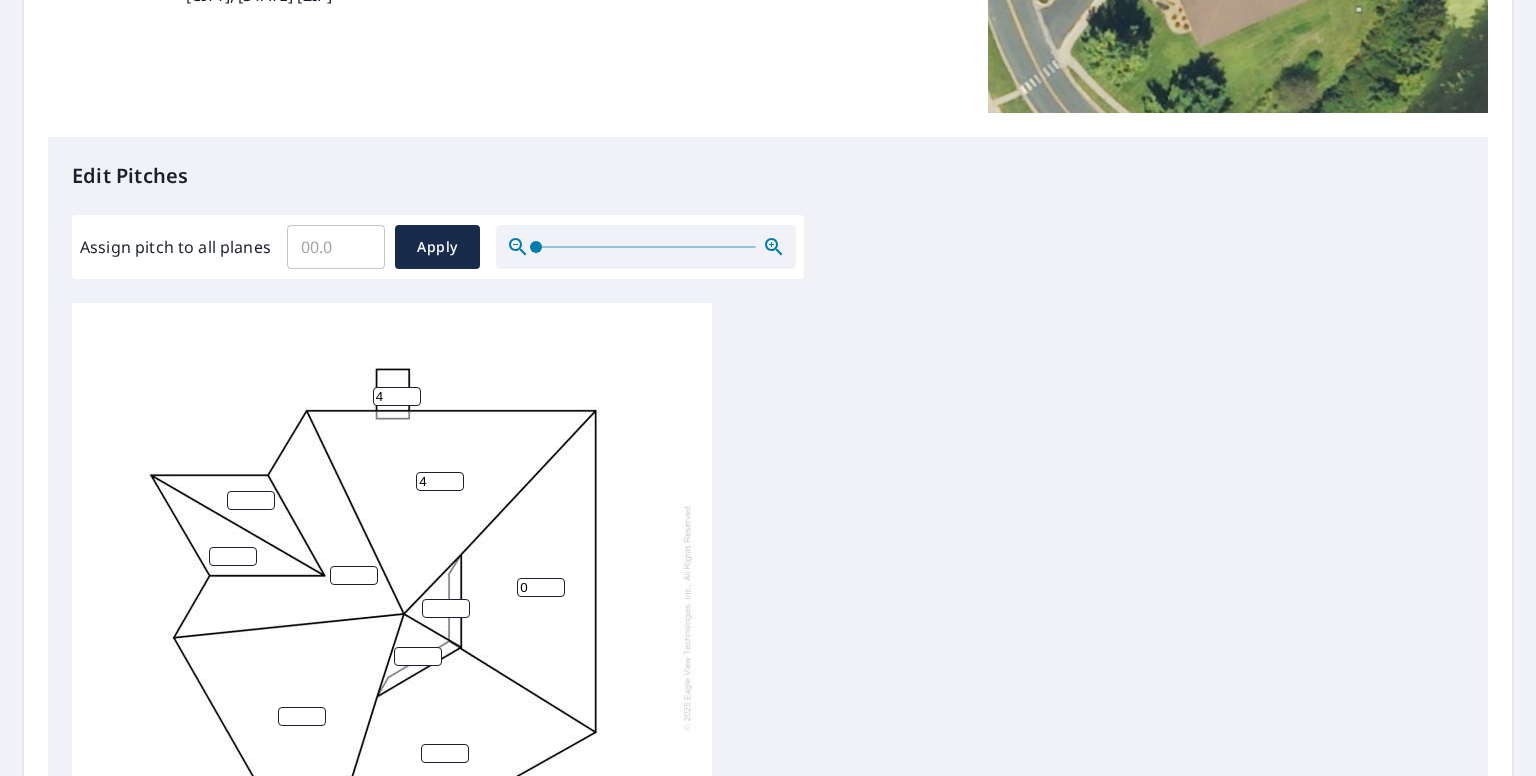 click on "0" at bounding box center [541, 587] 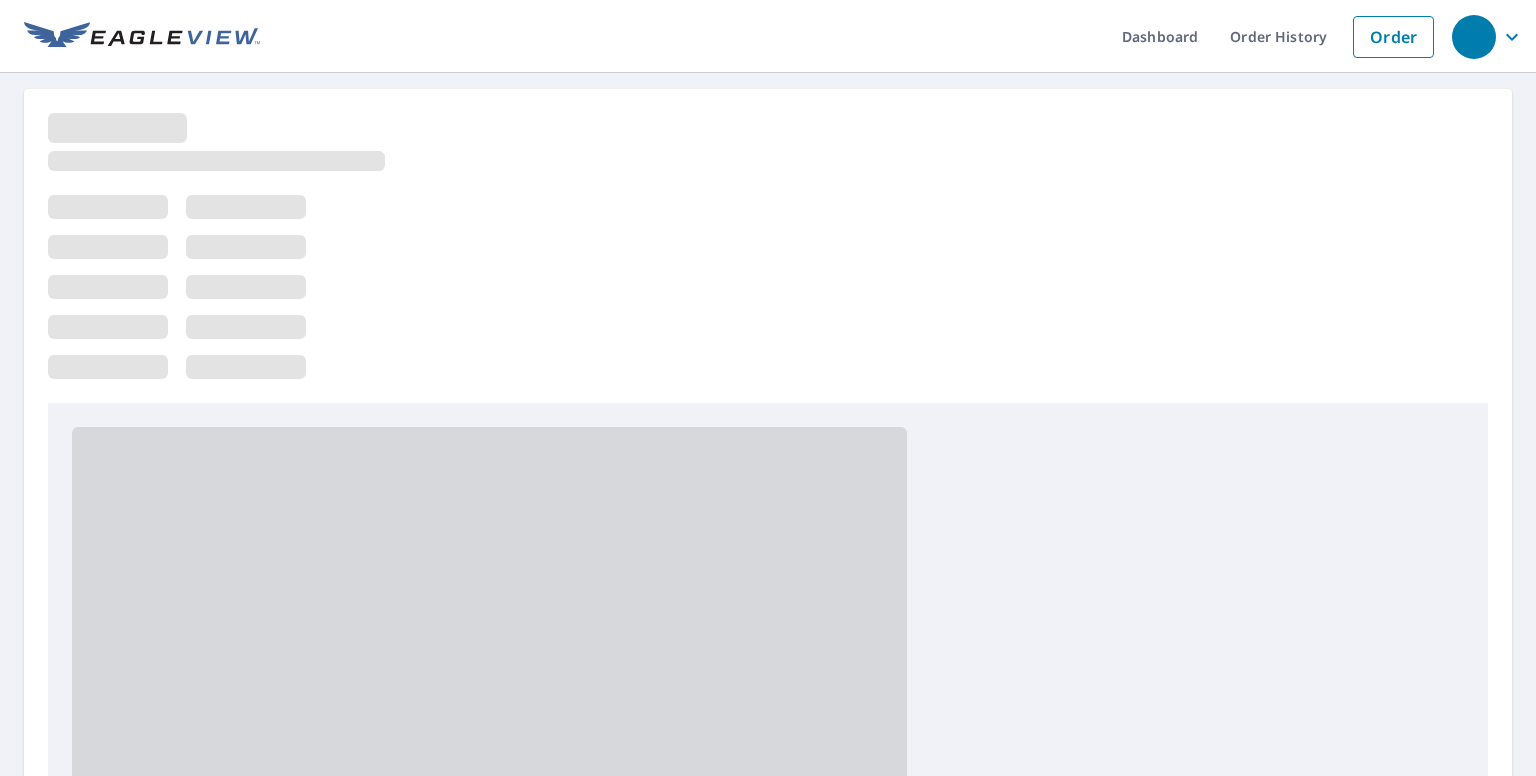 scroll, scrollTop: 0, scrollLeft: 0, axis: both 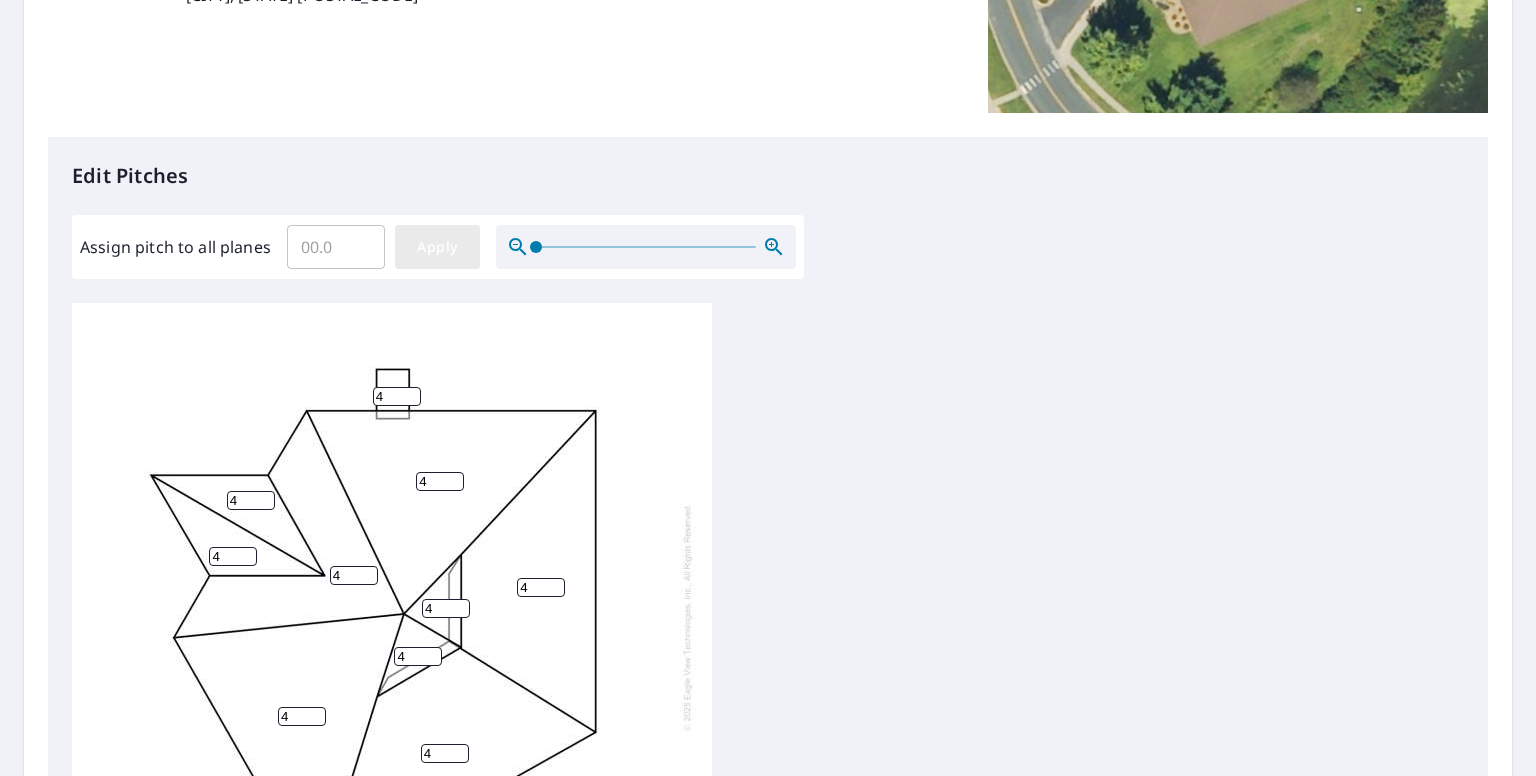 click on "Apply" at bounding box center (437, 247) 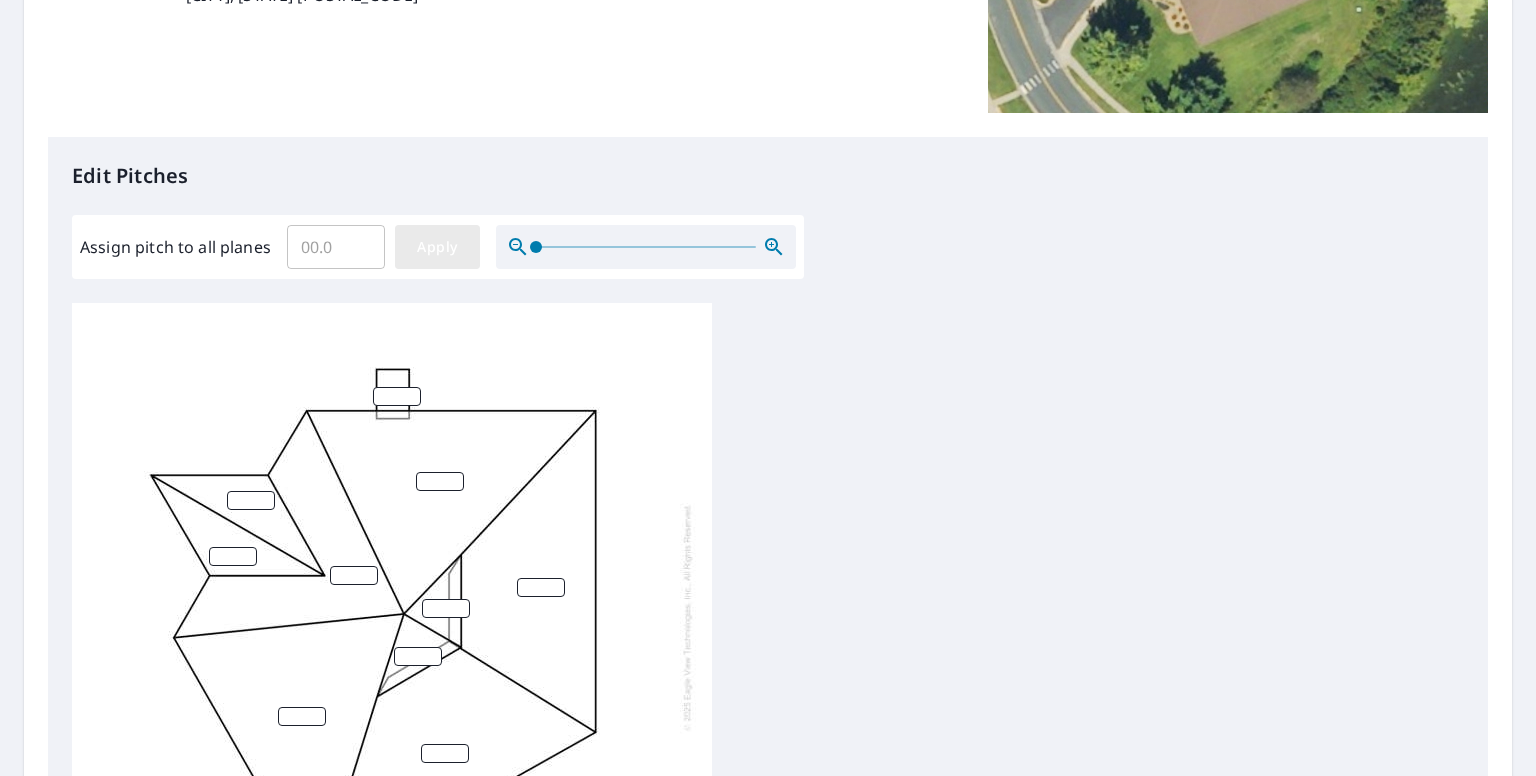 click on "Apply" at bounding box center (437, 247) 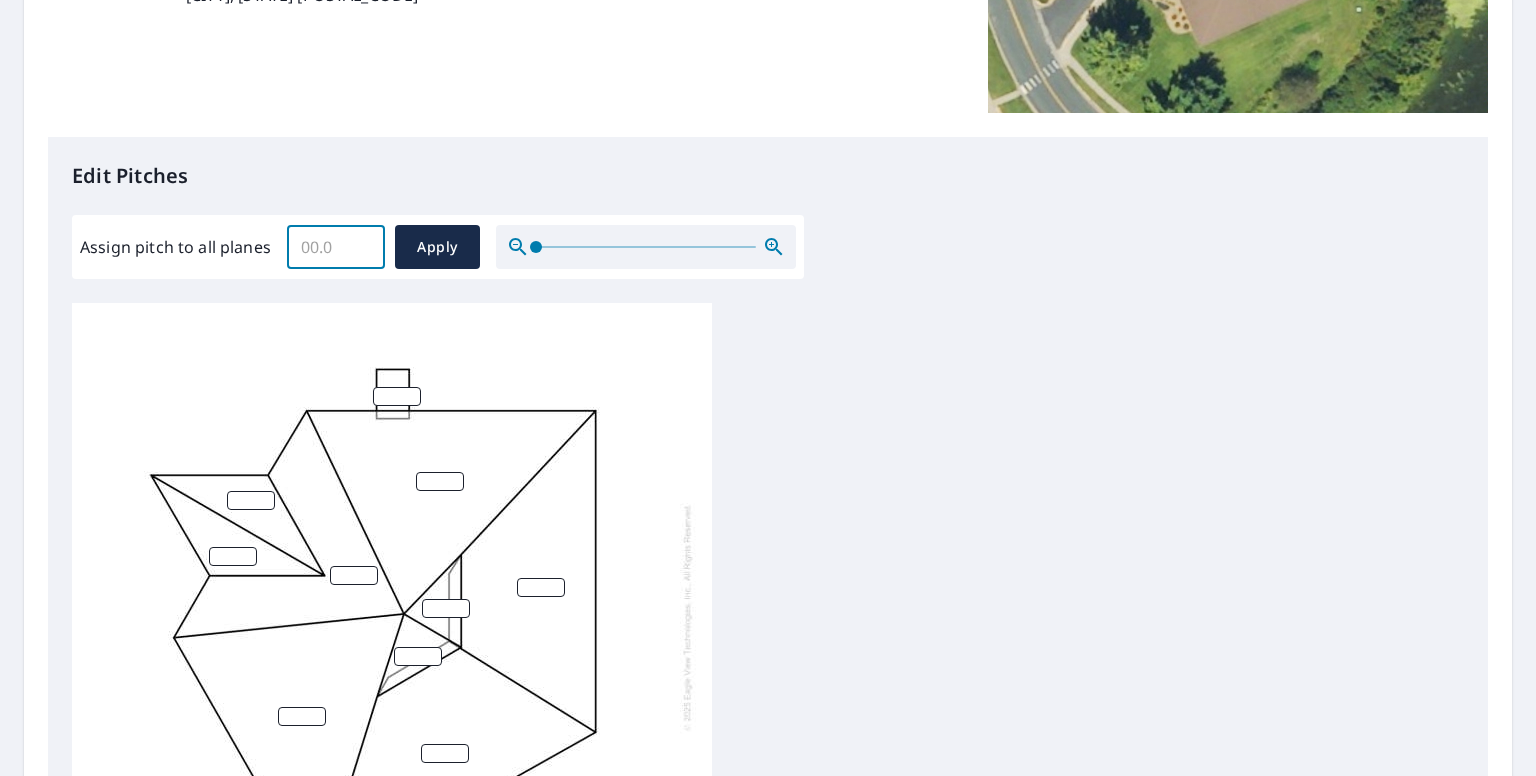 click on "Assign pitch to all planes" at bounding box center (336, 247) 